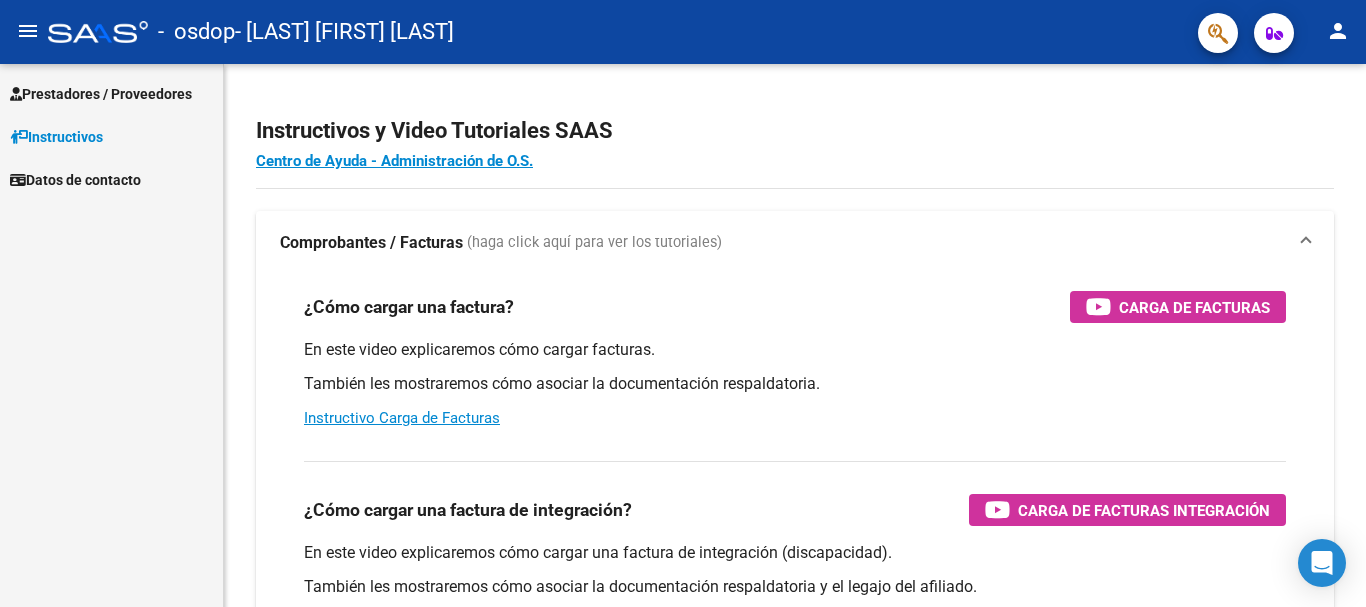 scroll, scrollTop: 0, scrollLeft: 0, axis: both 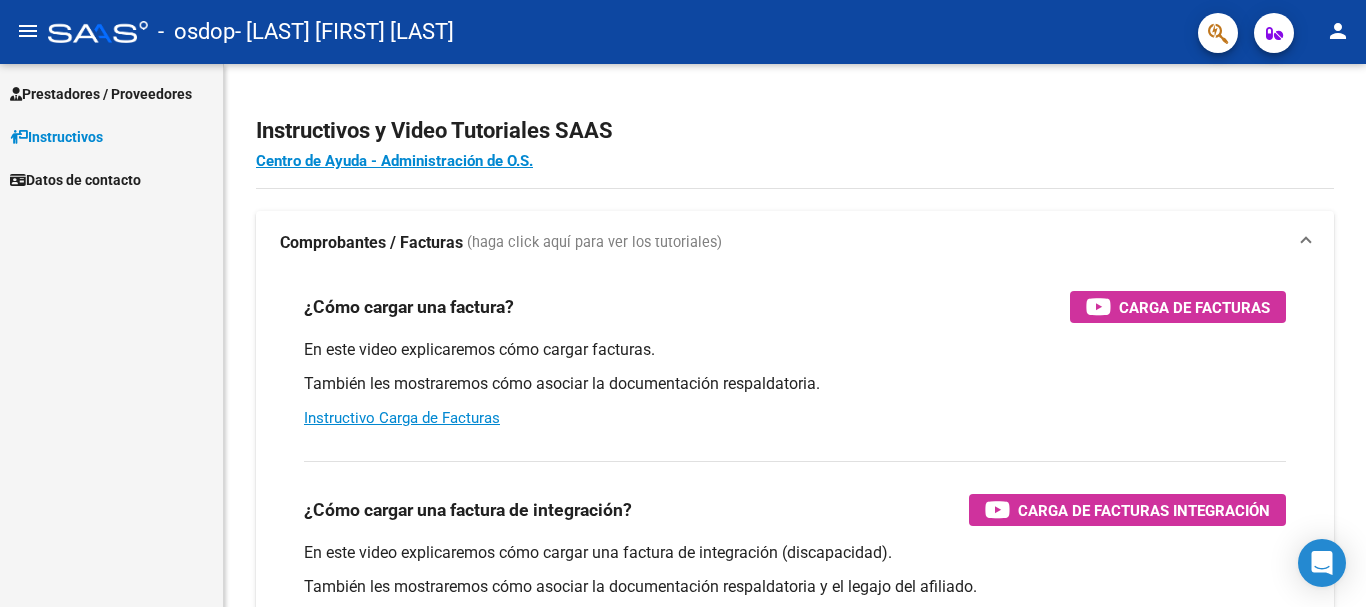 click on "Prestadores / Proveedores" at bounding box center (101, 94) 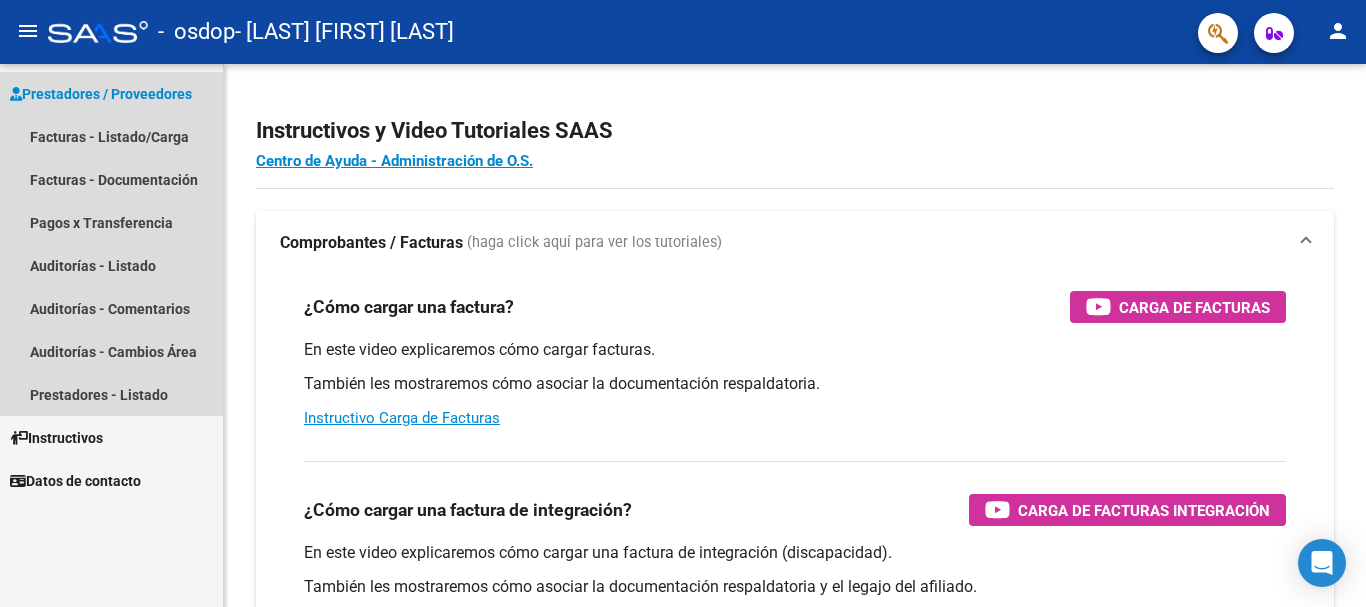 click on "Prestadores / Proveedores" at bounding box center (101, 94) 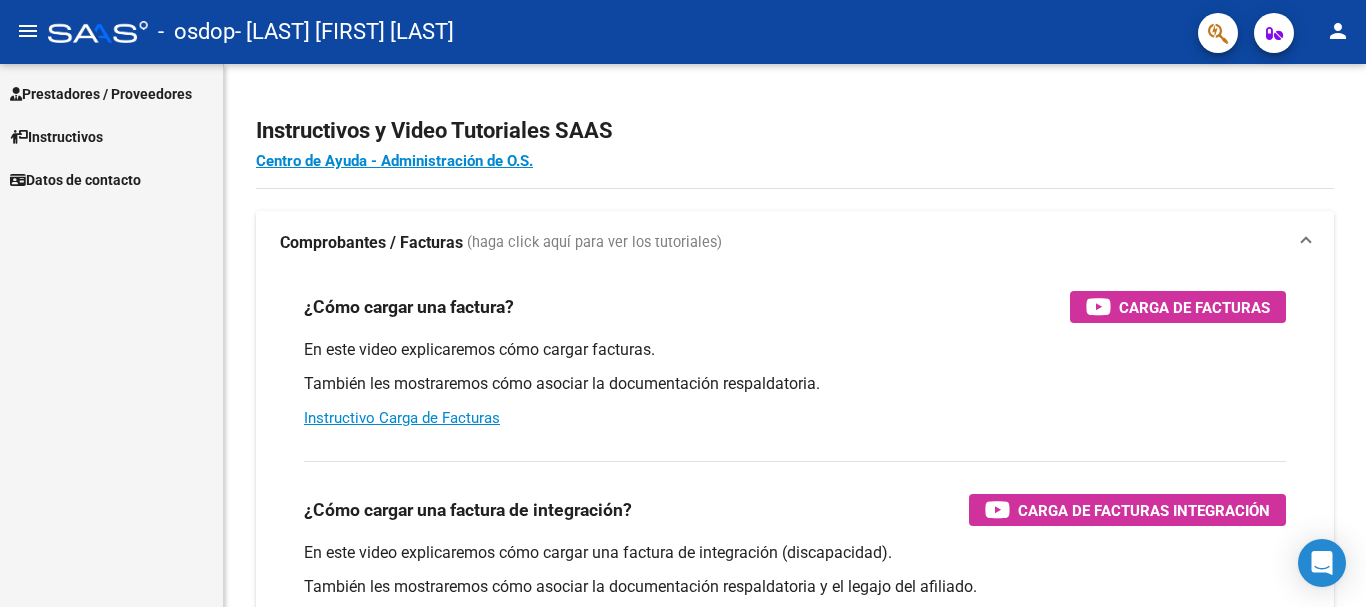 click on "Prestadores / Proveedores" at bounding box center [101, 94] 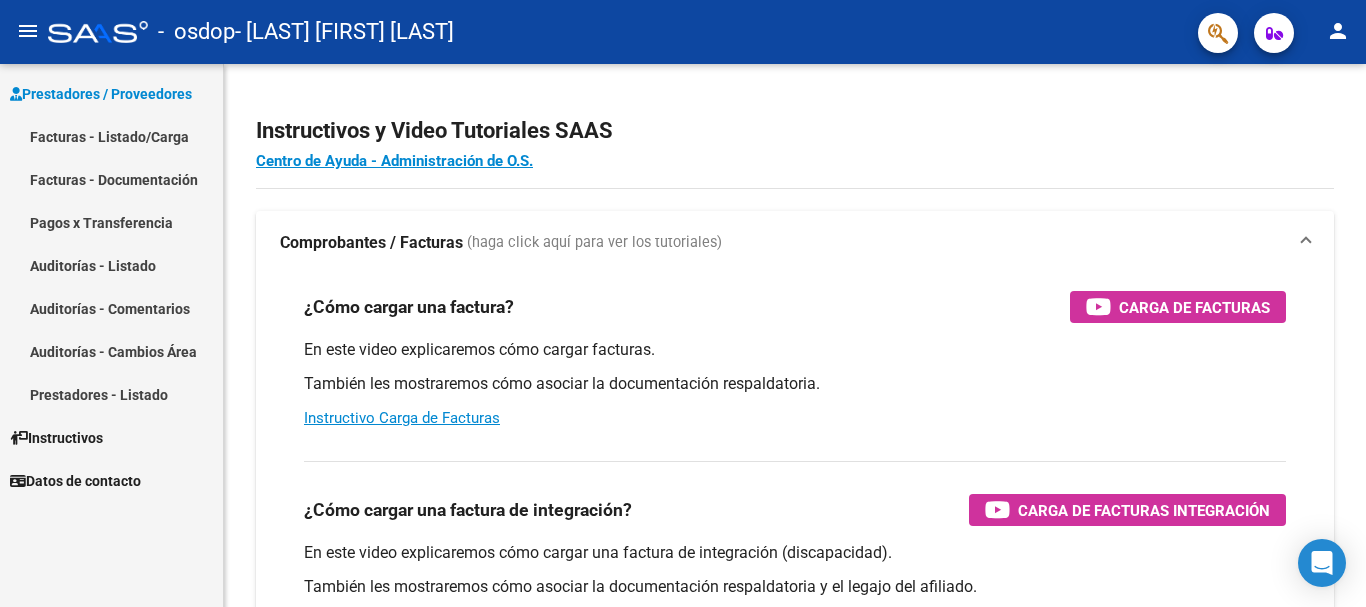 click on "Facturas - Listado/Carga" at bounding box center [111, 136] 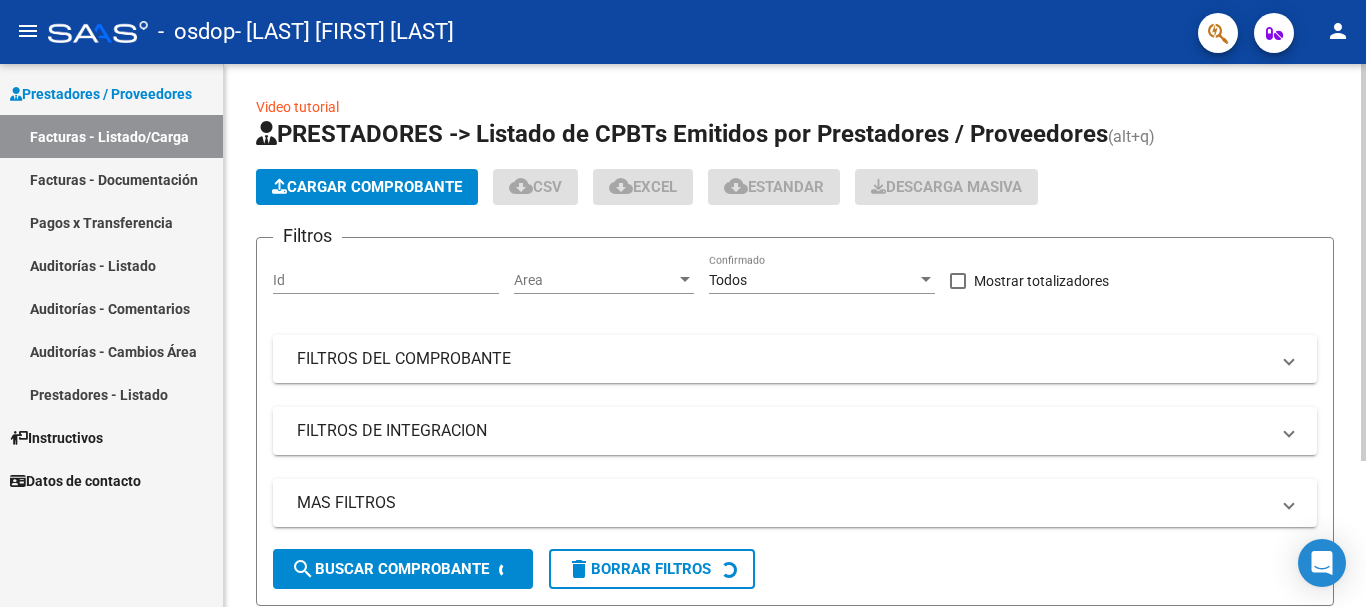 click on "Cargar Comprobante" 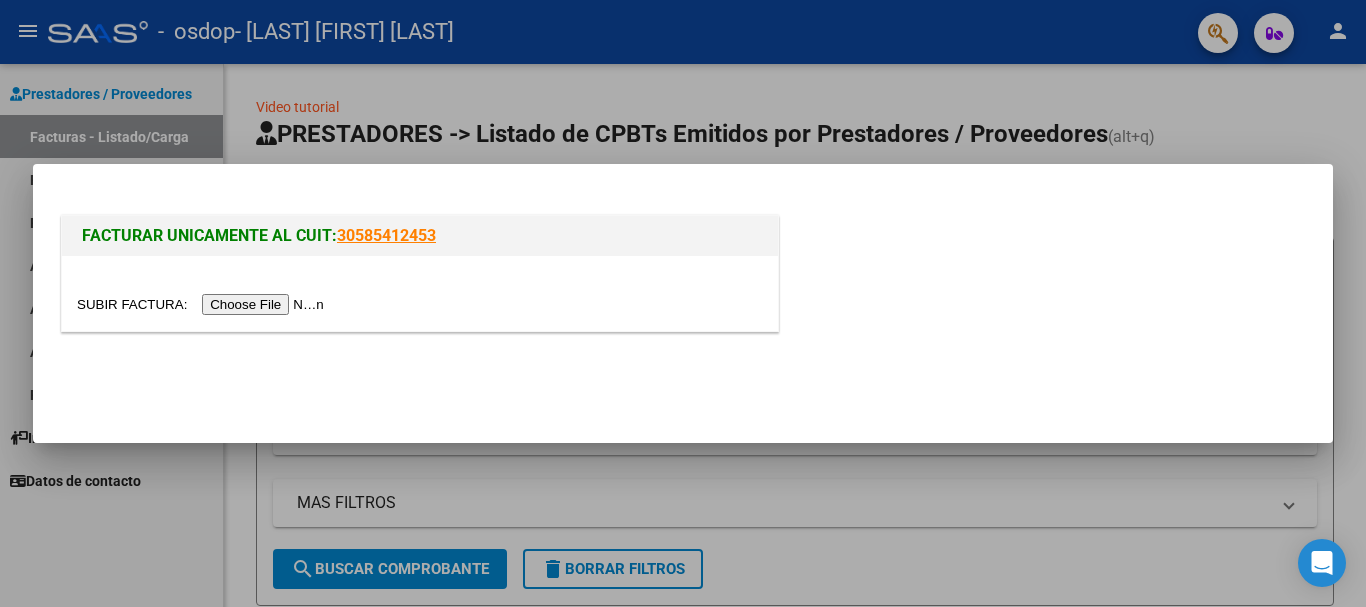 click at bounding box center [203, 304] 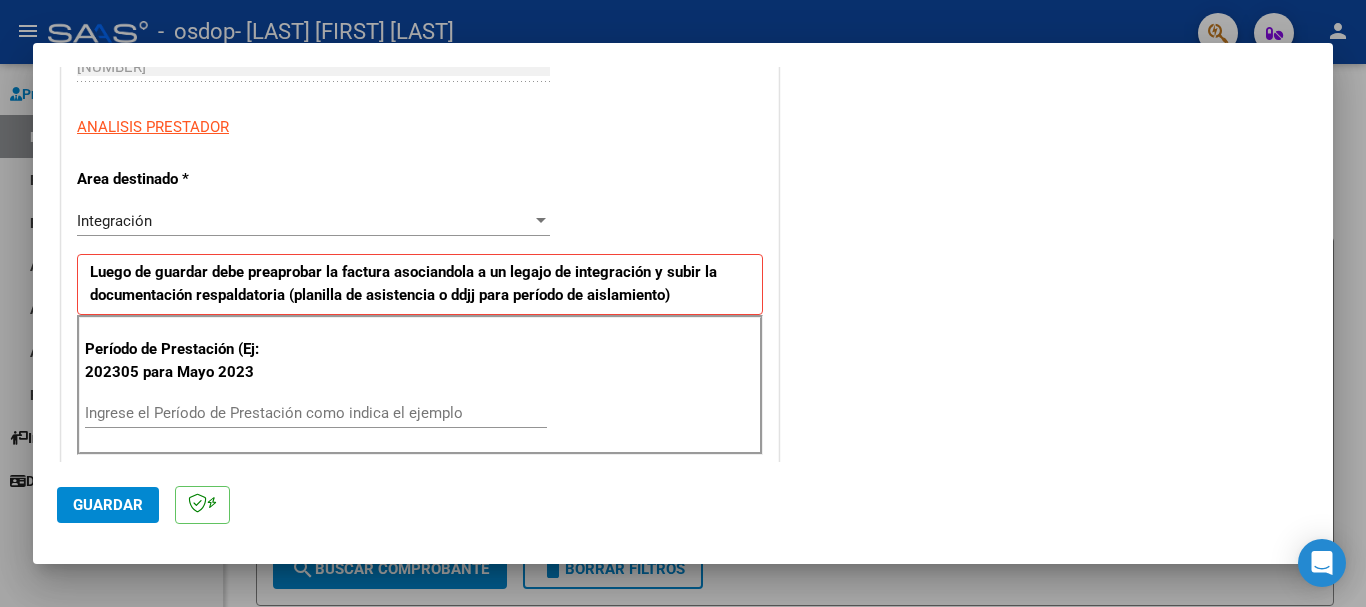 scroll, scrollTop: 400, scrollLeft: 0, axis: vertical 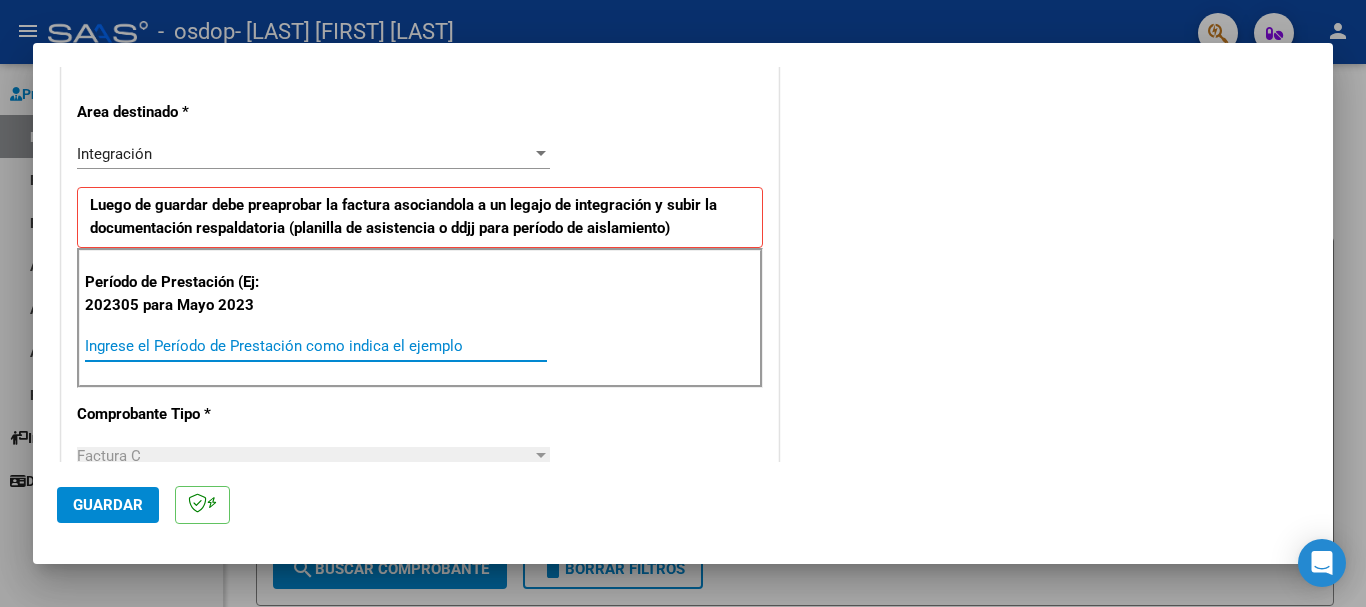click on "Ingrese el Período de Prestación como indica el ejemplo" at bounding box center [316, 346] 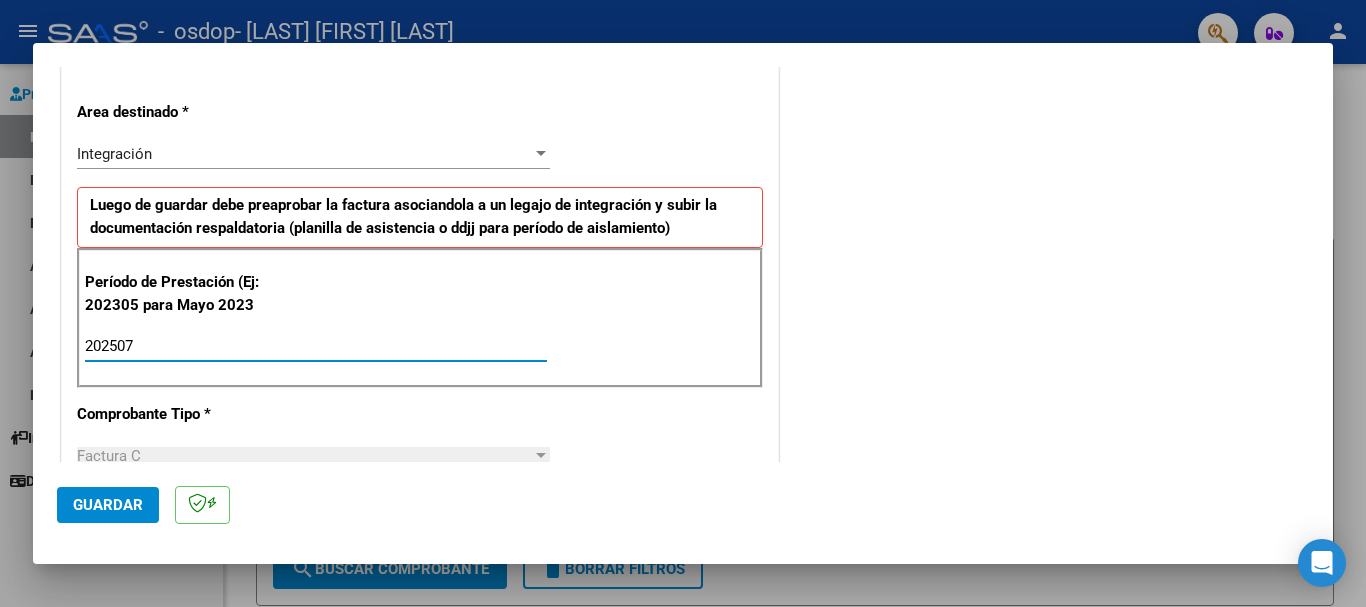 type on "202507" 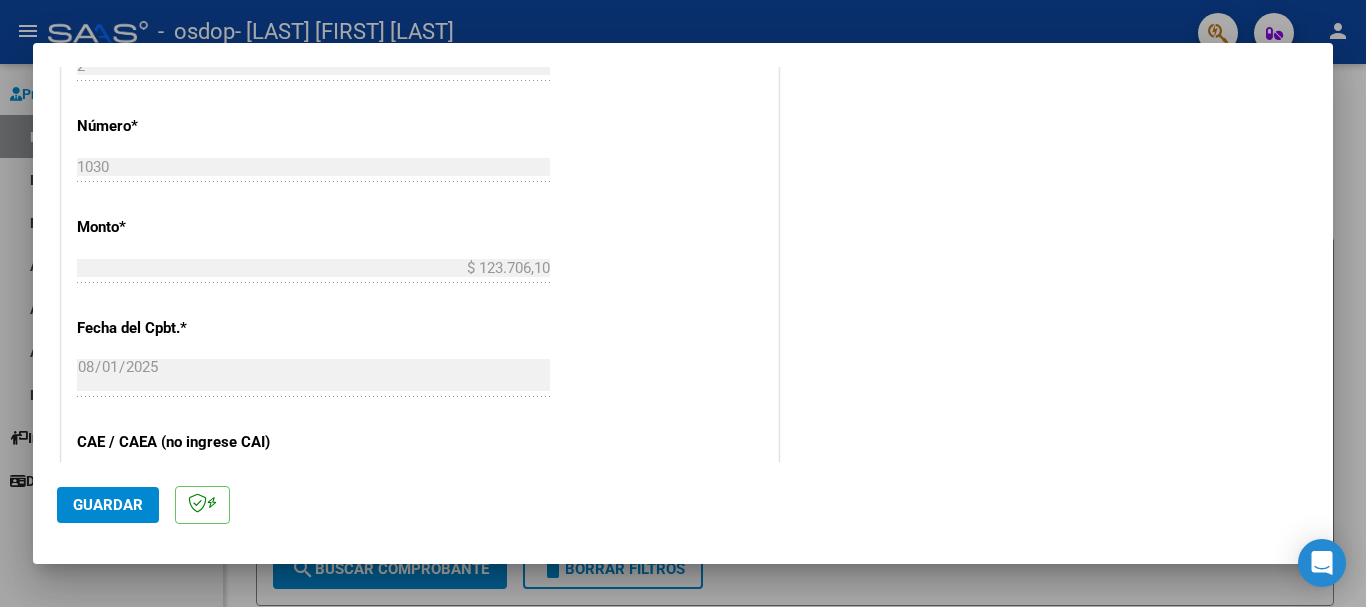 scroll, scrollTop: 900, scrollLeft: 0, axis: vertical 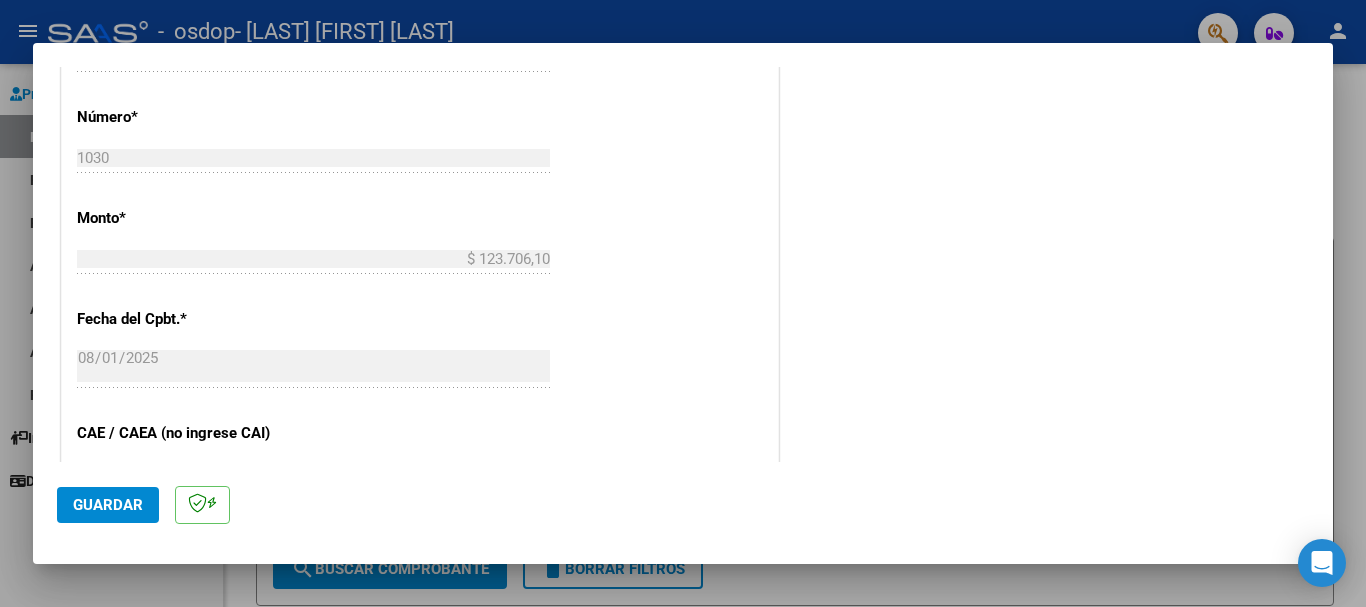 click on "Guardar" 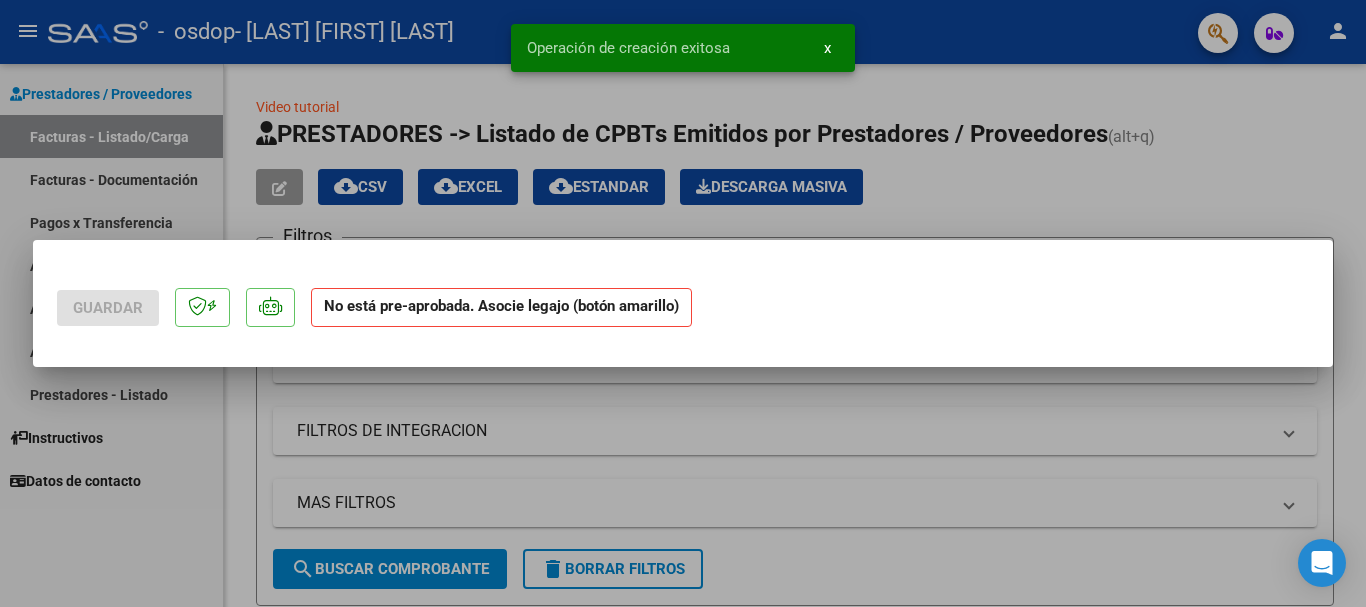 scroll, scrollTop: 0, scrollLeft: 0, axis: both 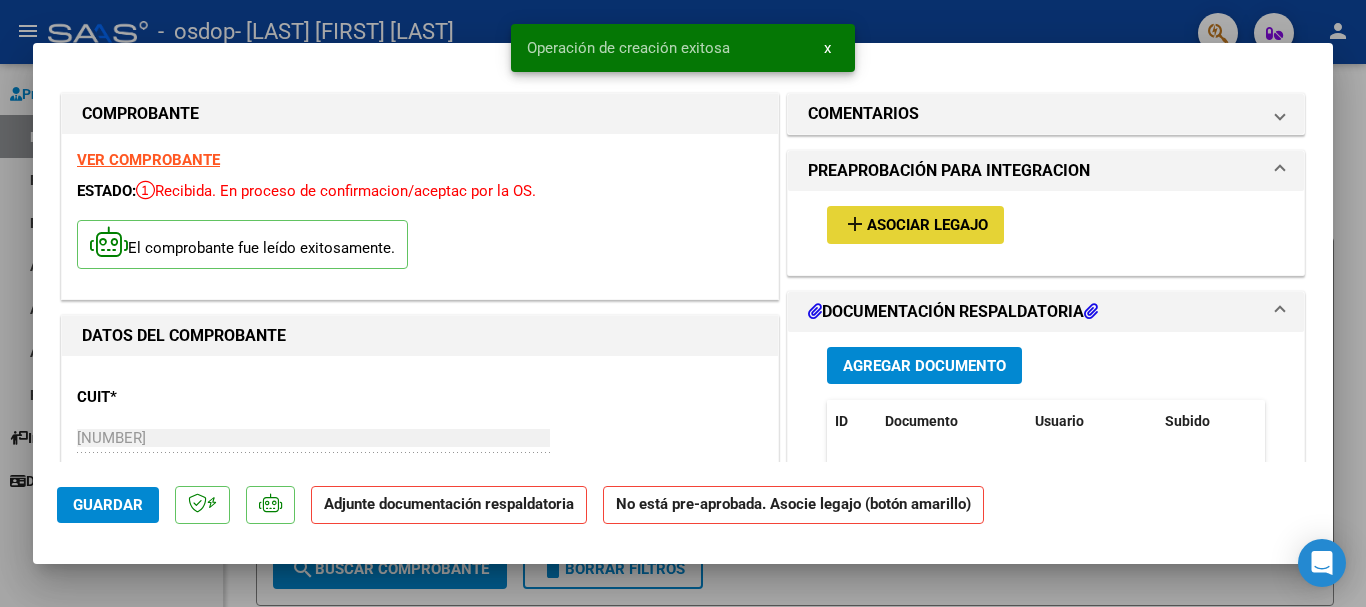 click on "Asociar Legajo" at bounding box center [927, 226] 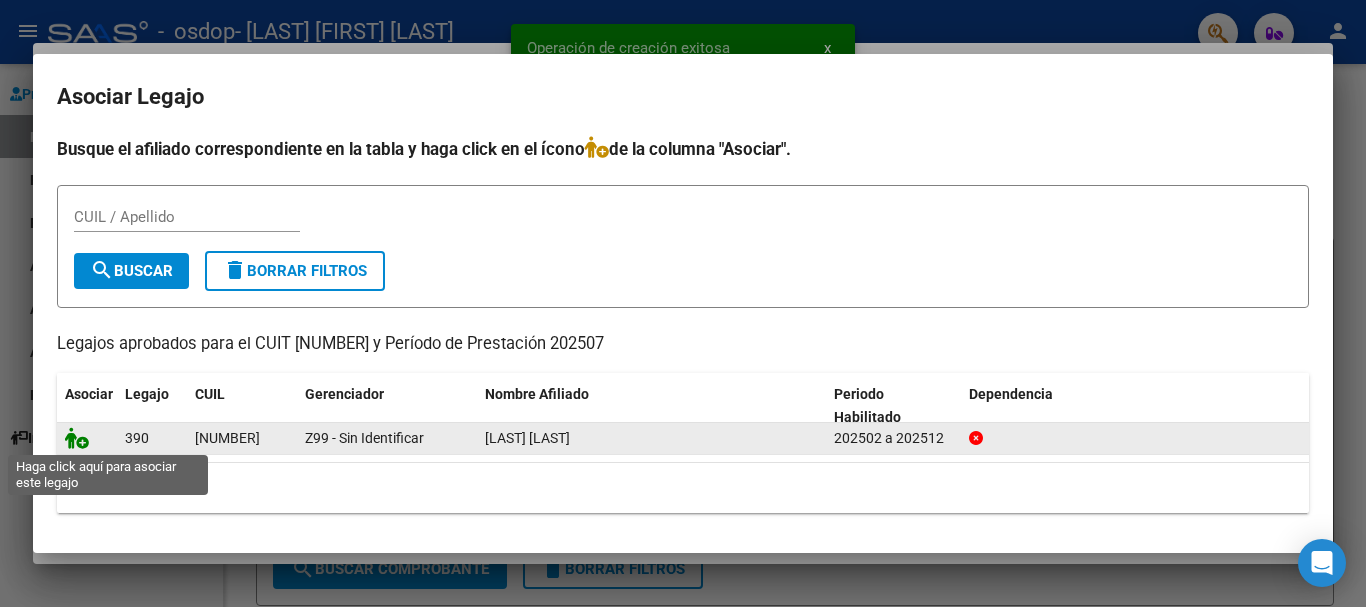 click 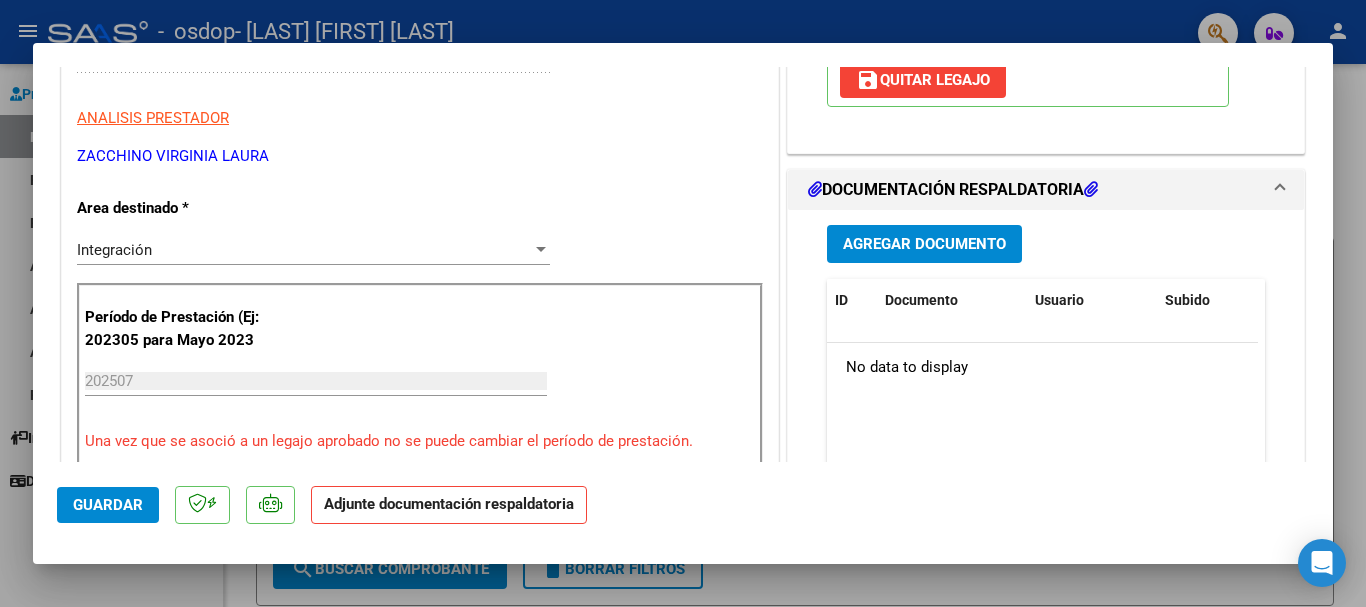 scroll, scrollTop: 400, scrollLeft: 0, axis: vertical 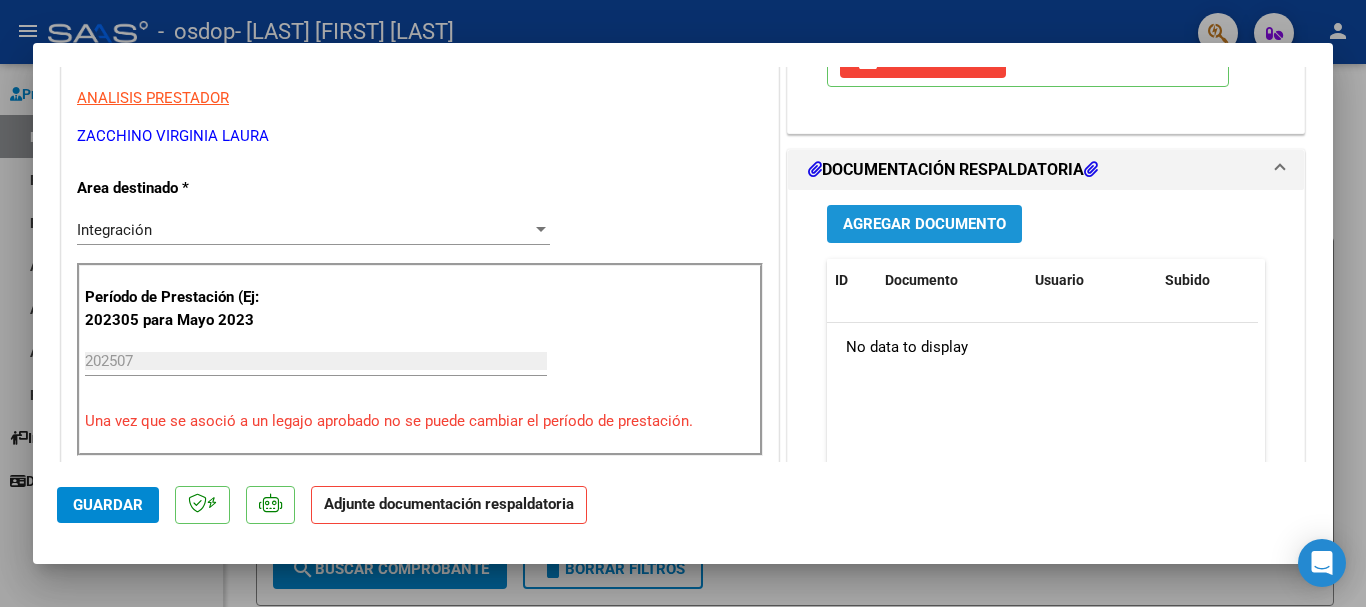 click on "Agregar Documento" at bounding box center [924, 223] 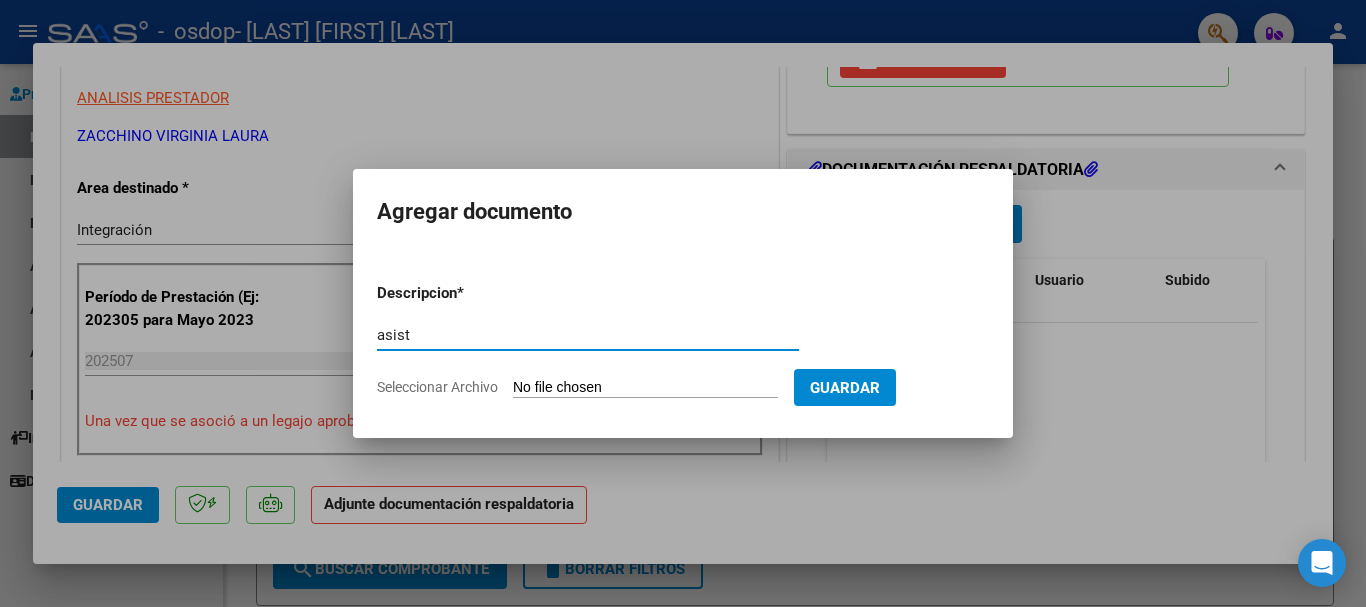 type on "asist" 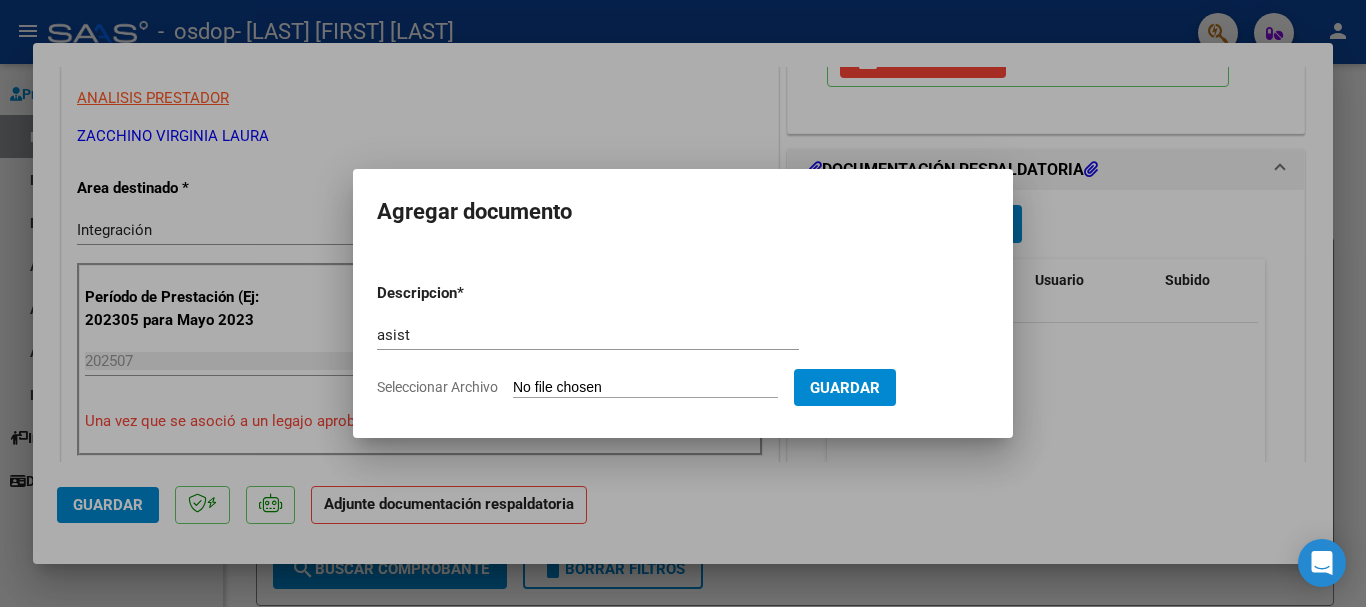 click on "Seleccionar Archivo" at bounding box center (645, 388) 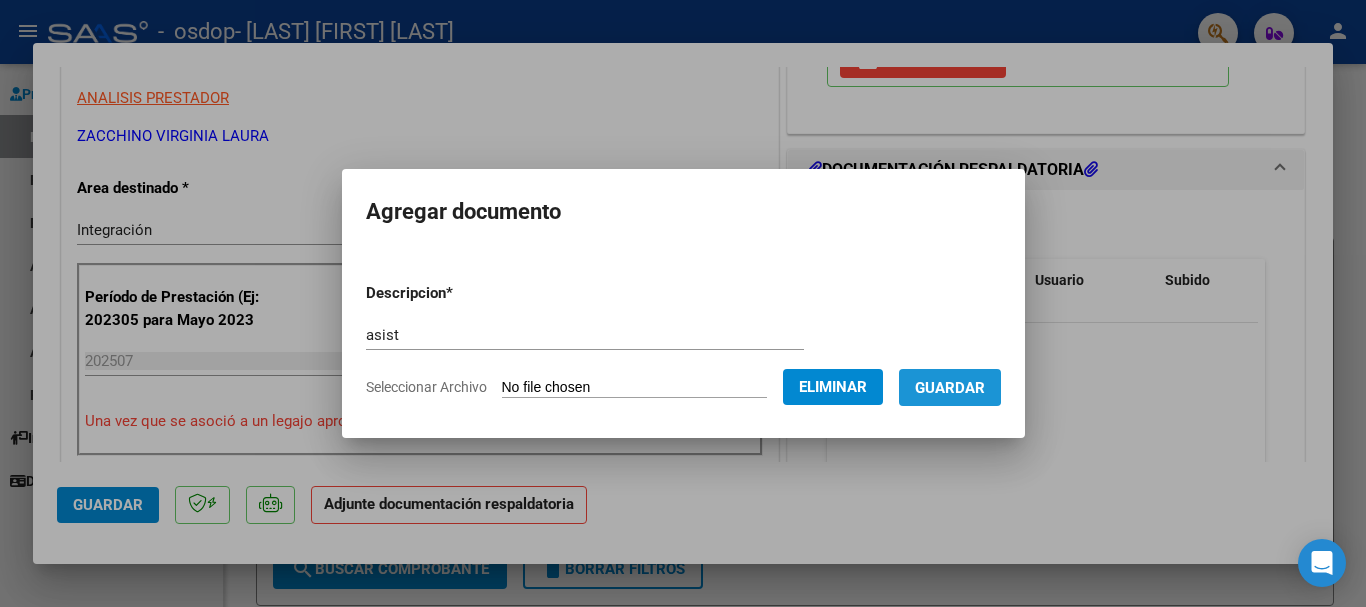 click on "Guardar" at bounding box center (950, 388) 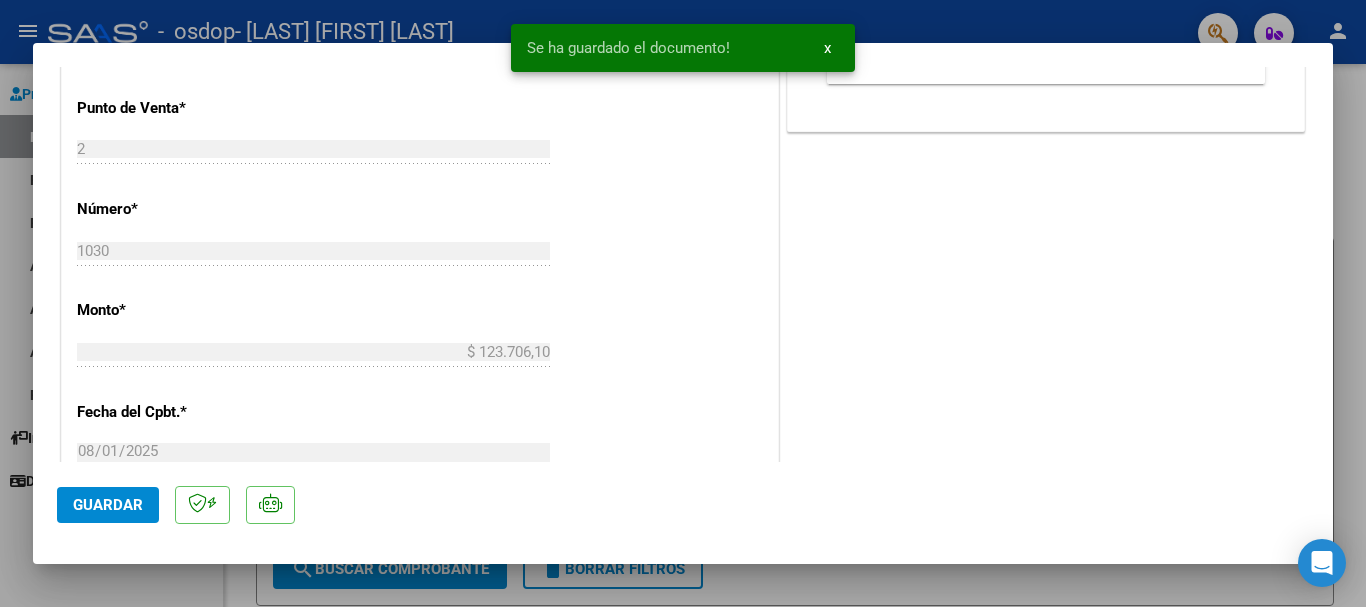 scroll, scrollTop: 900, scrollLeft: 0, axis: vertical 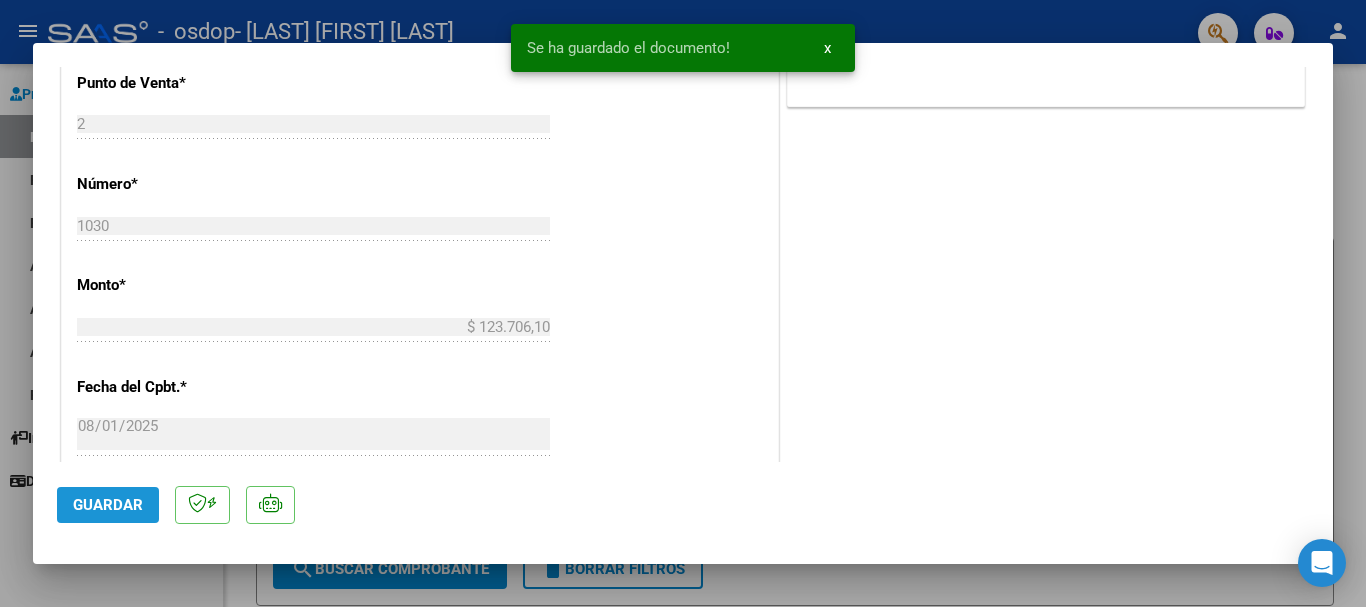 click on "Guardar" 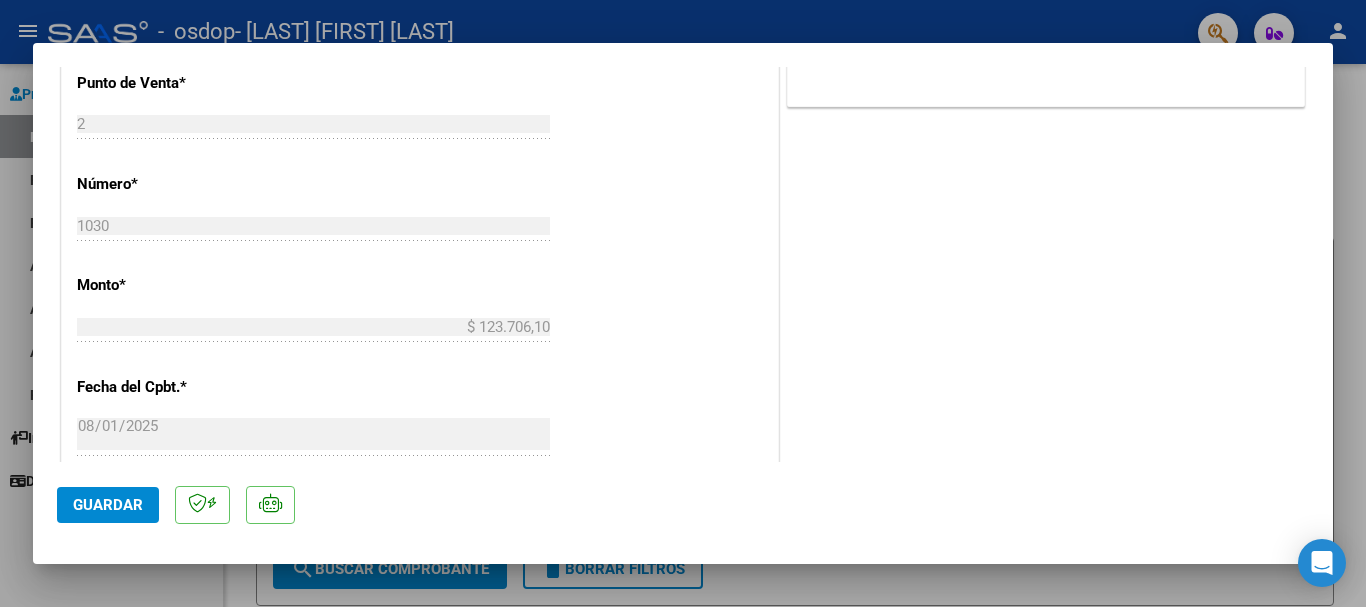 click at bounding box center (683, 303) 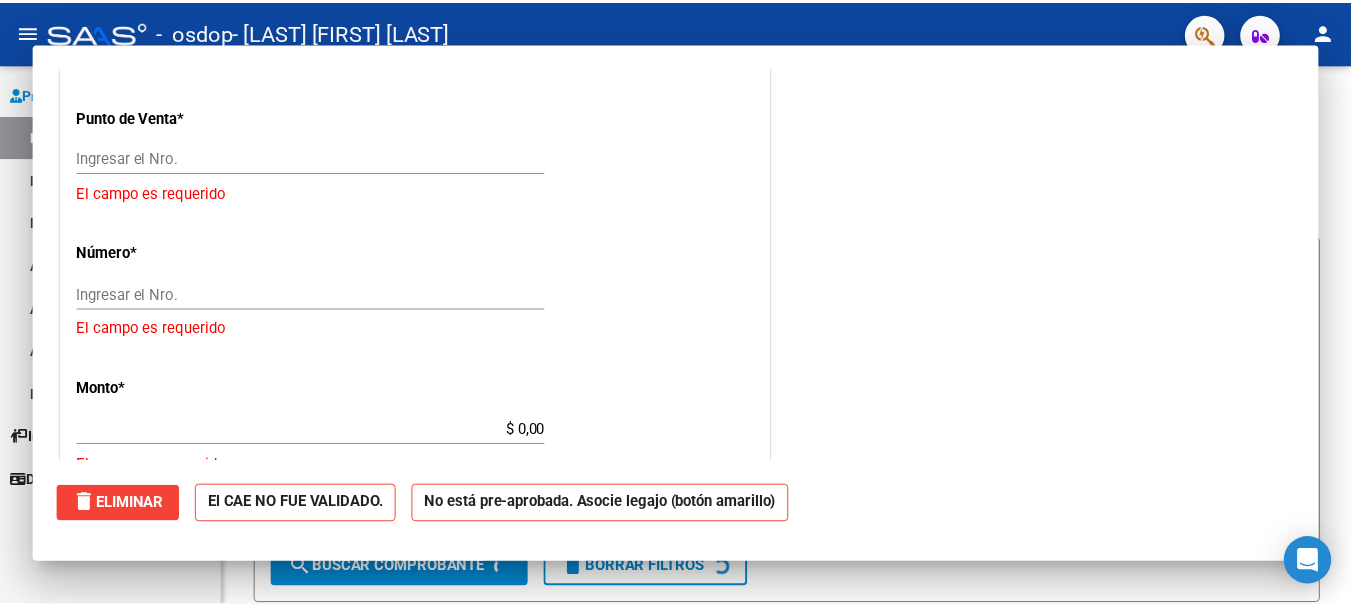 scroll, scrollTop: 934, scrollLeft: 0, axis: vertical 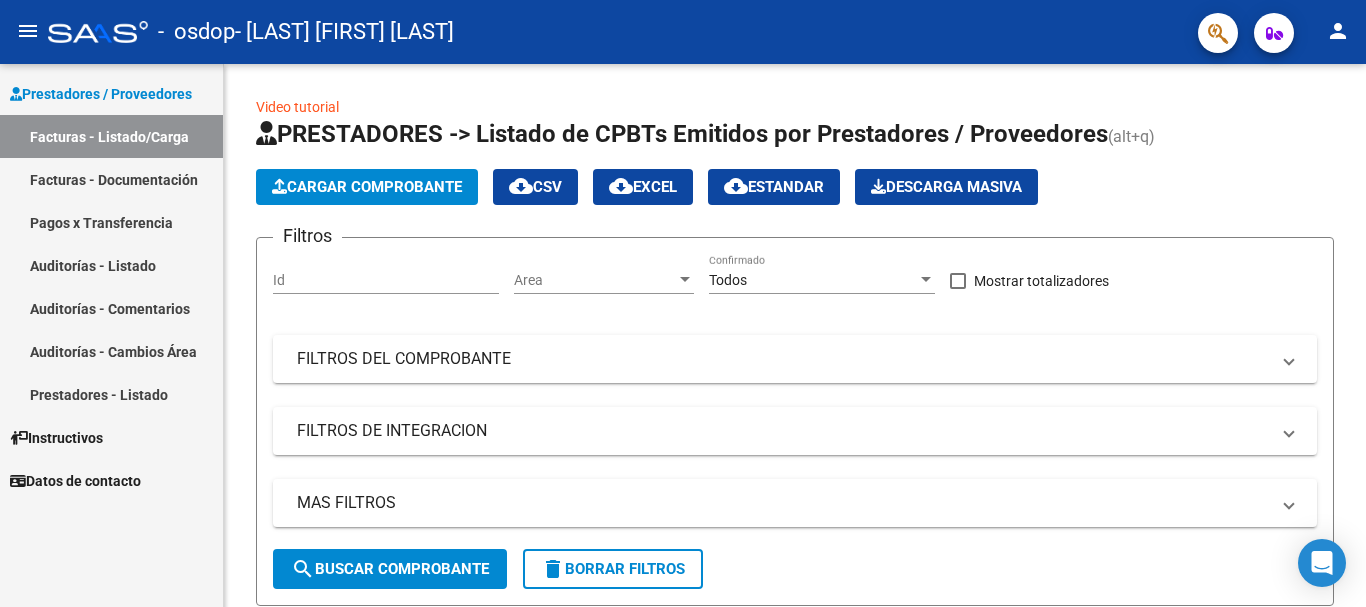 click on "person" 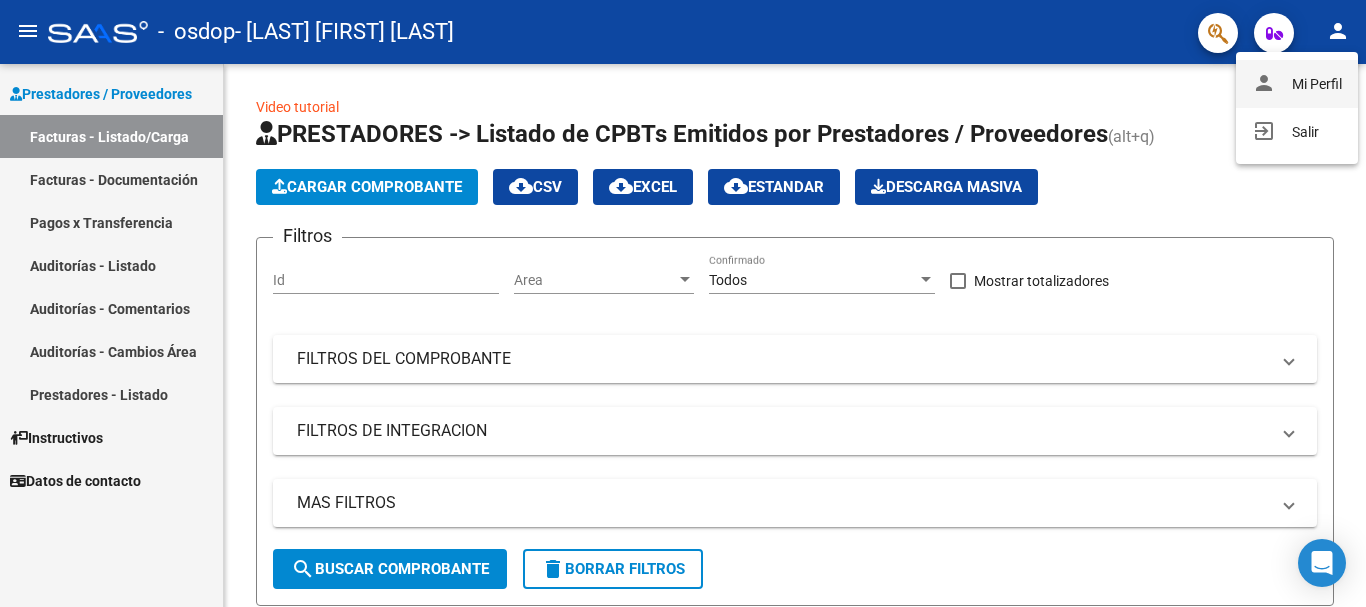 click on "person  Mi Perfil" at bounding box center [1297, 84] 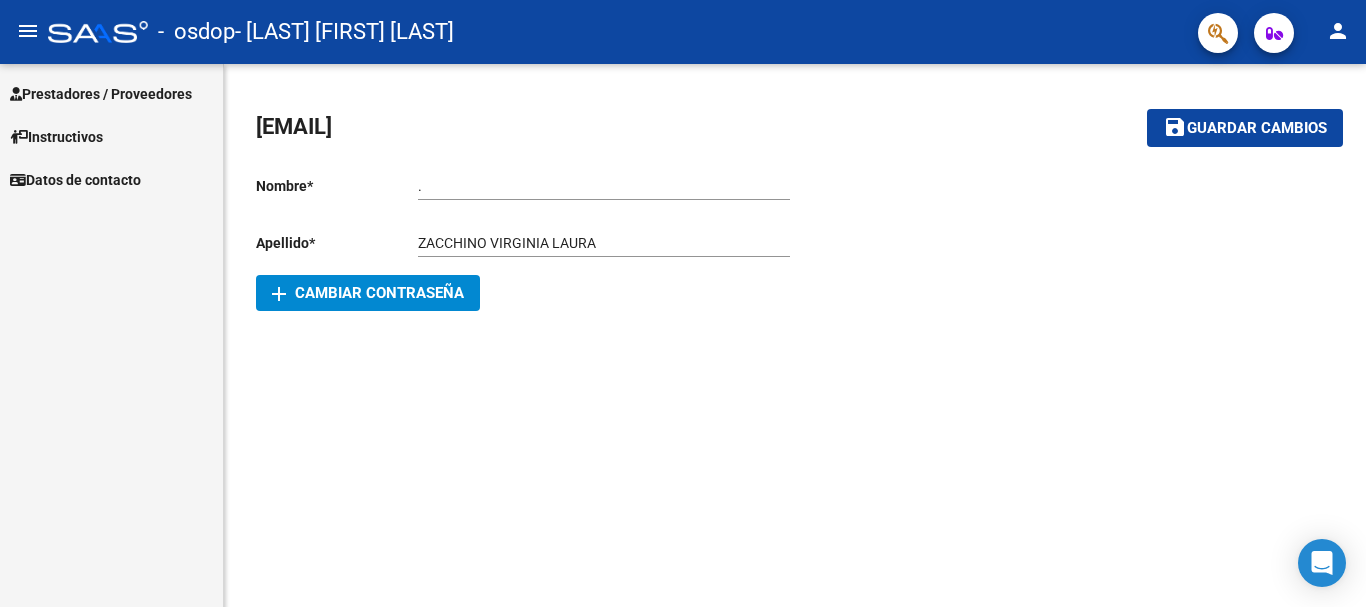 drag, startPoint x: 506, startPoint y: 126, endPoint x: 184, endPoint y: 128, distance: 322.00623 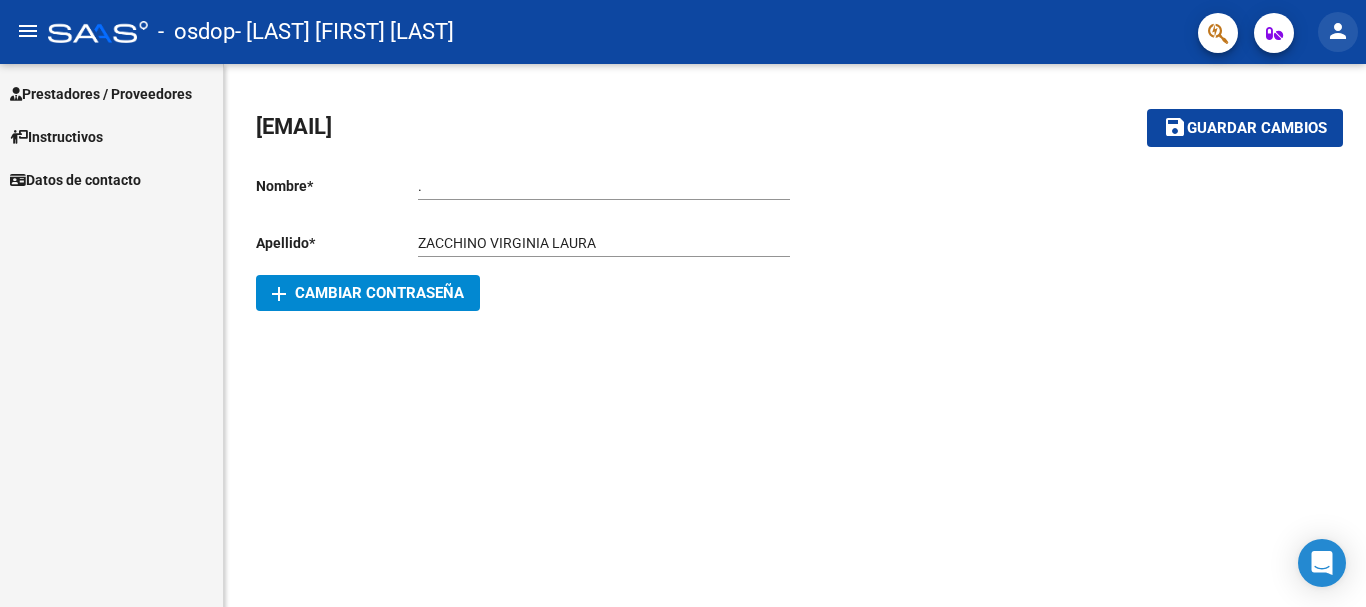 click on "person" 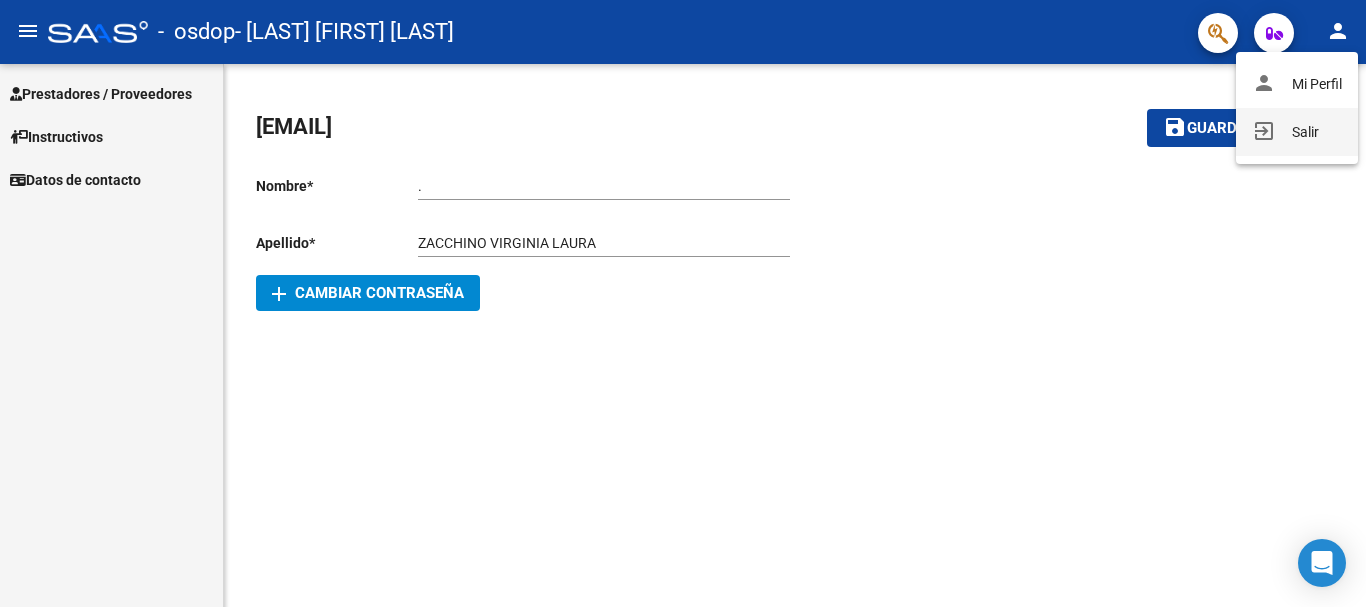 click on "exit_to_app  Salir" at bounding box center [1297, 132] 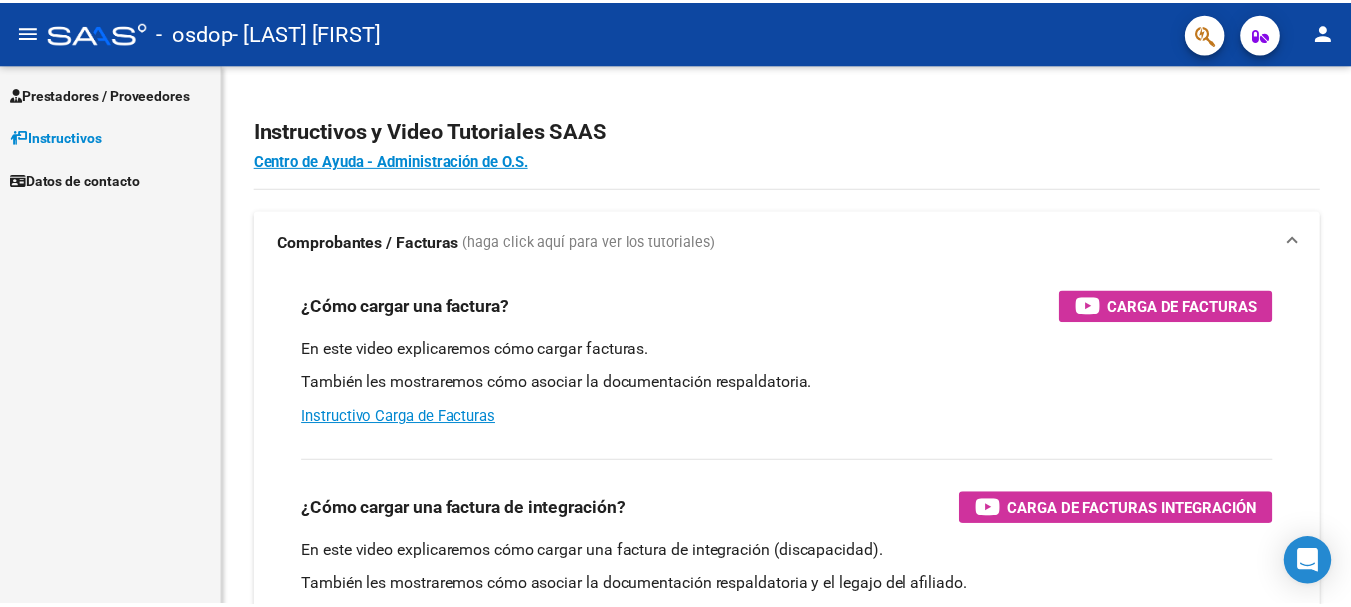 scroll, scrollTop: 0, scrollLeft: 0, axis: both 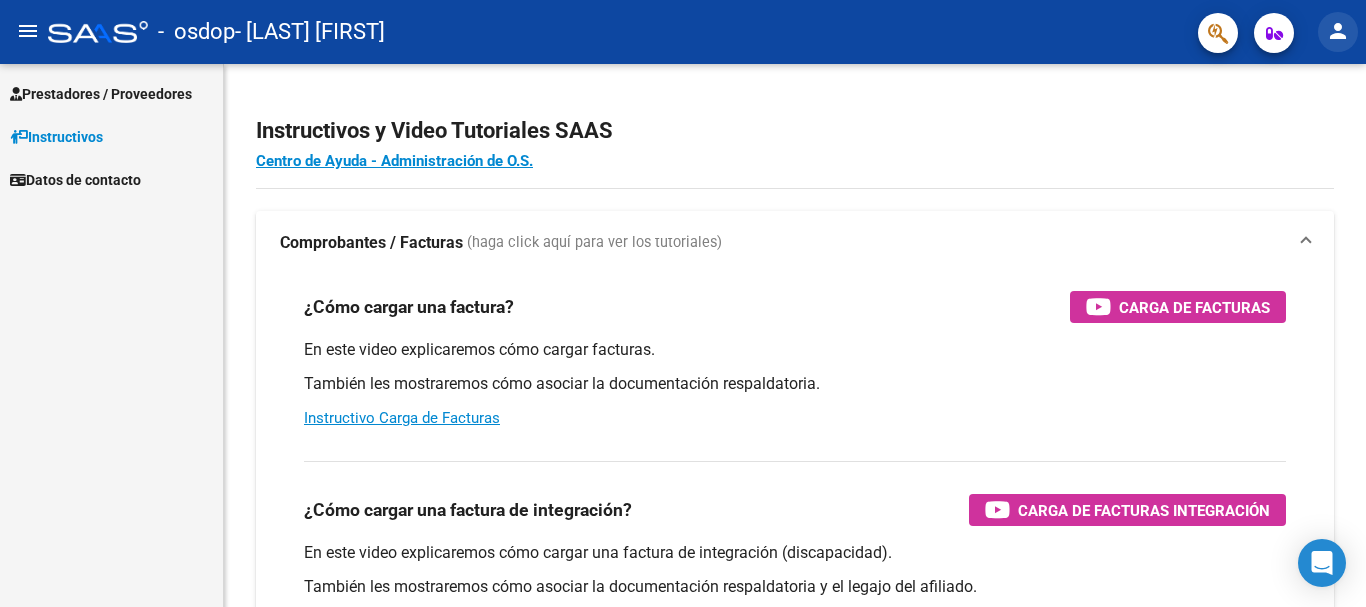 click on "person" 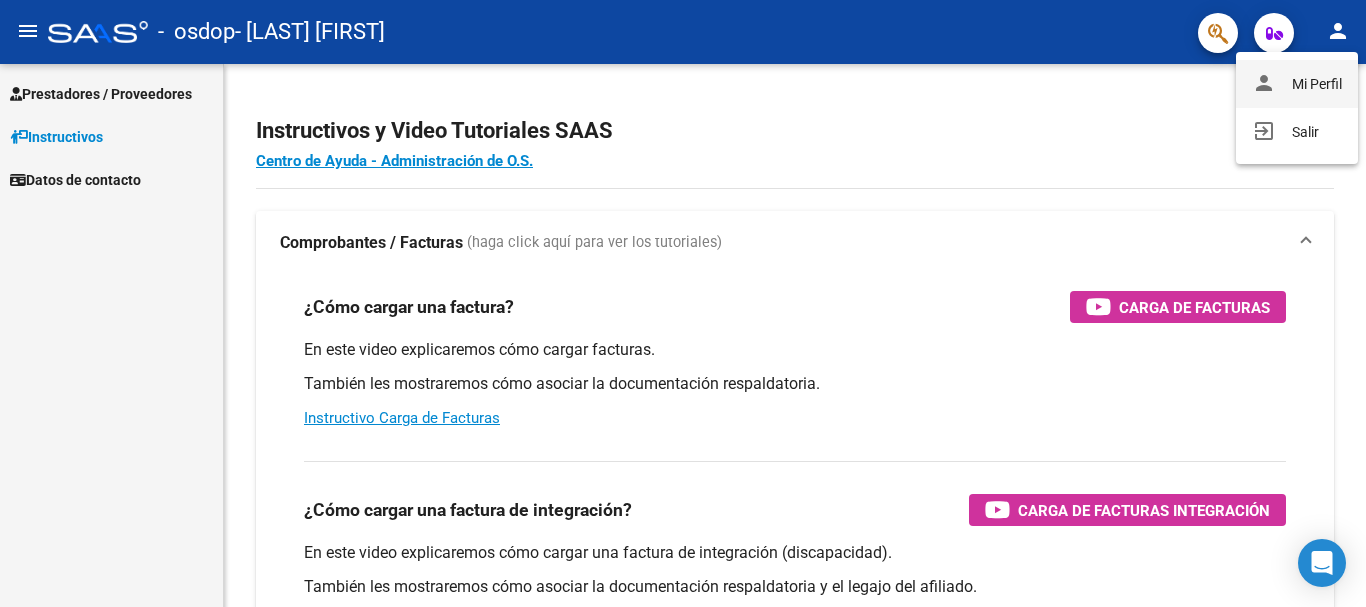 click on "person  Mi Perfil" at bounding box center (1297, 84) 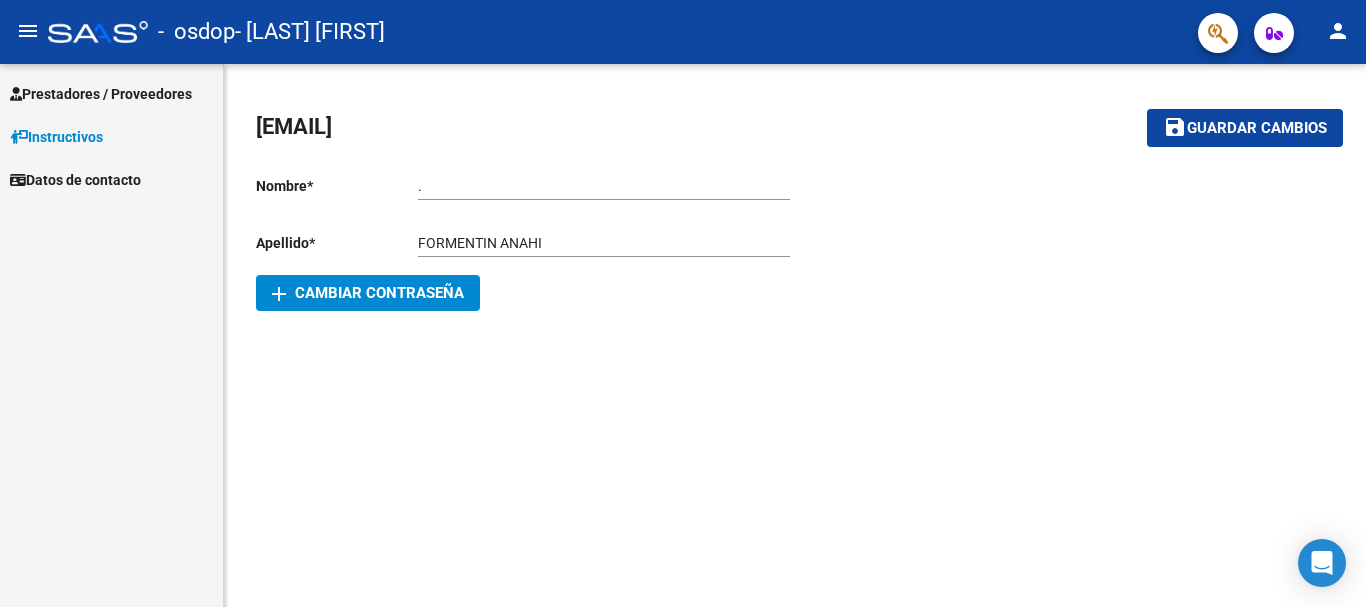 drag, startPoint x: 549, startPoint y: 129, endPoint x: 250, endPoint y: 141, distance: 299.2407 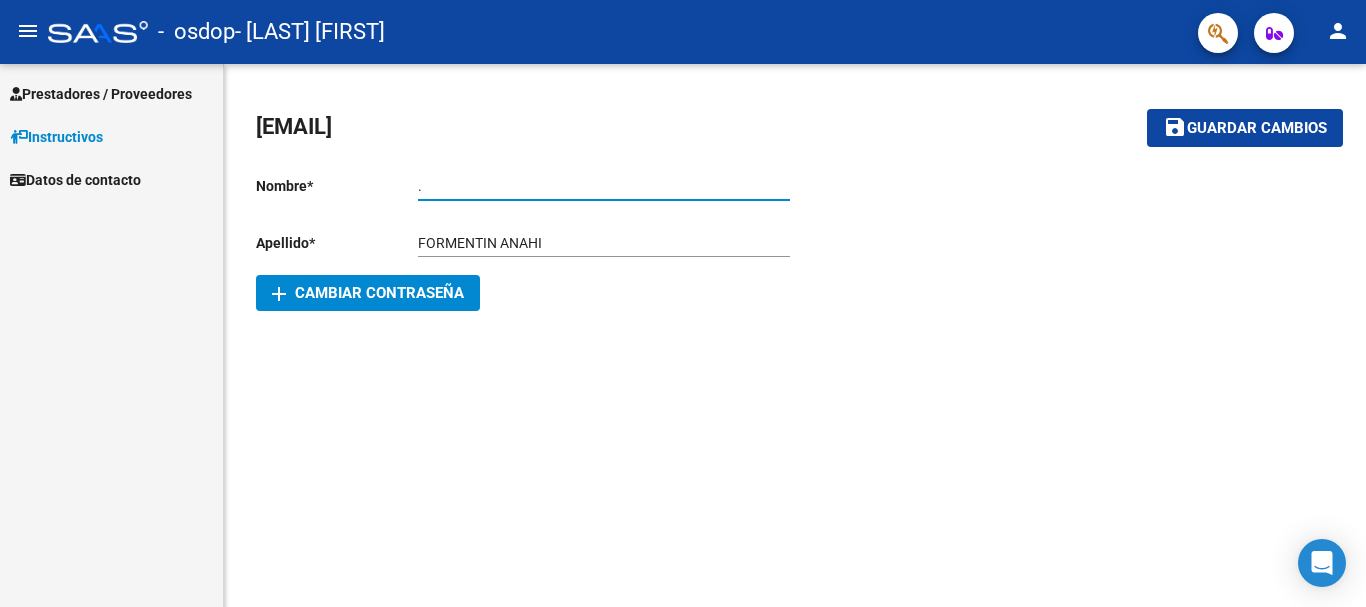 click 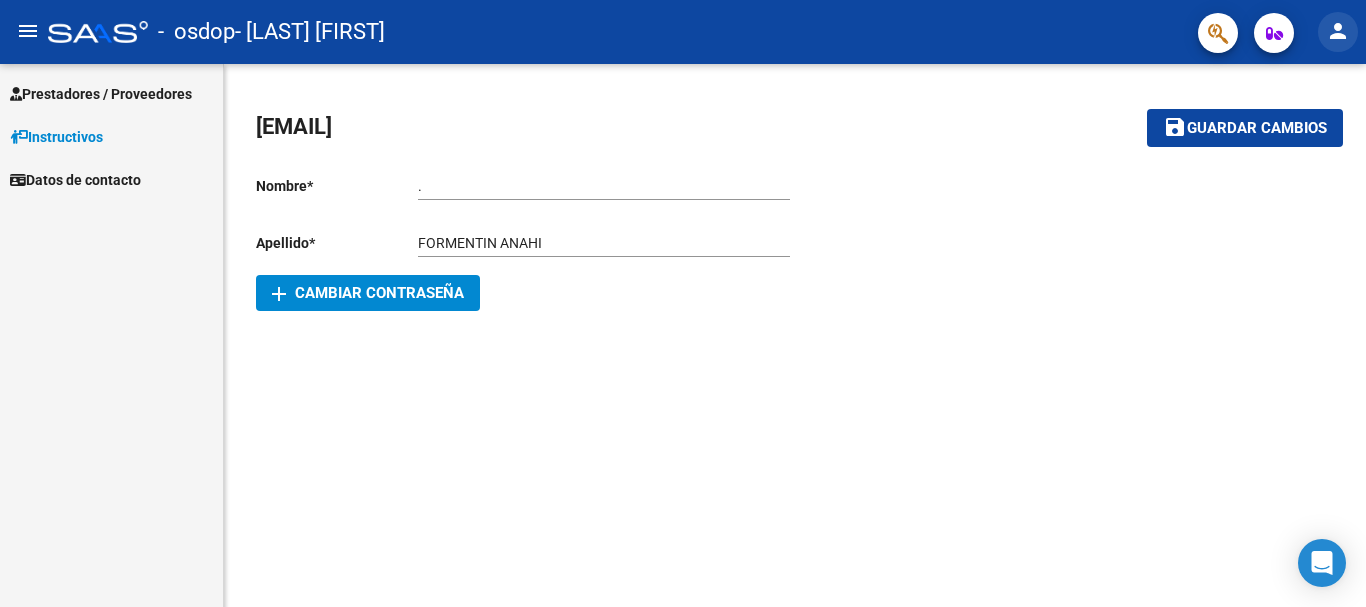 click on "person" 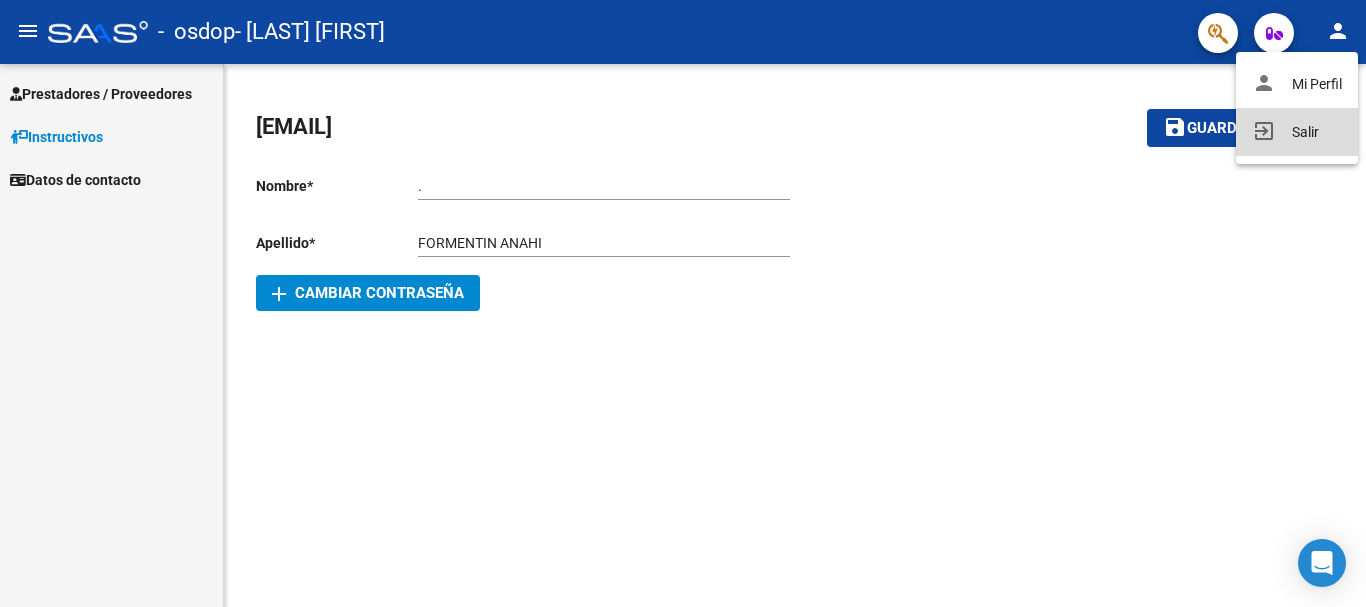 click on "exit_to_app  Salir" at bounding box center (1297, 132) 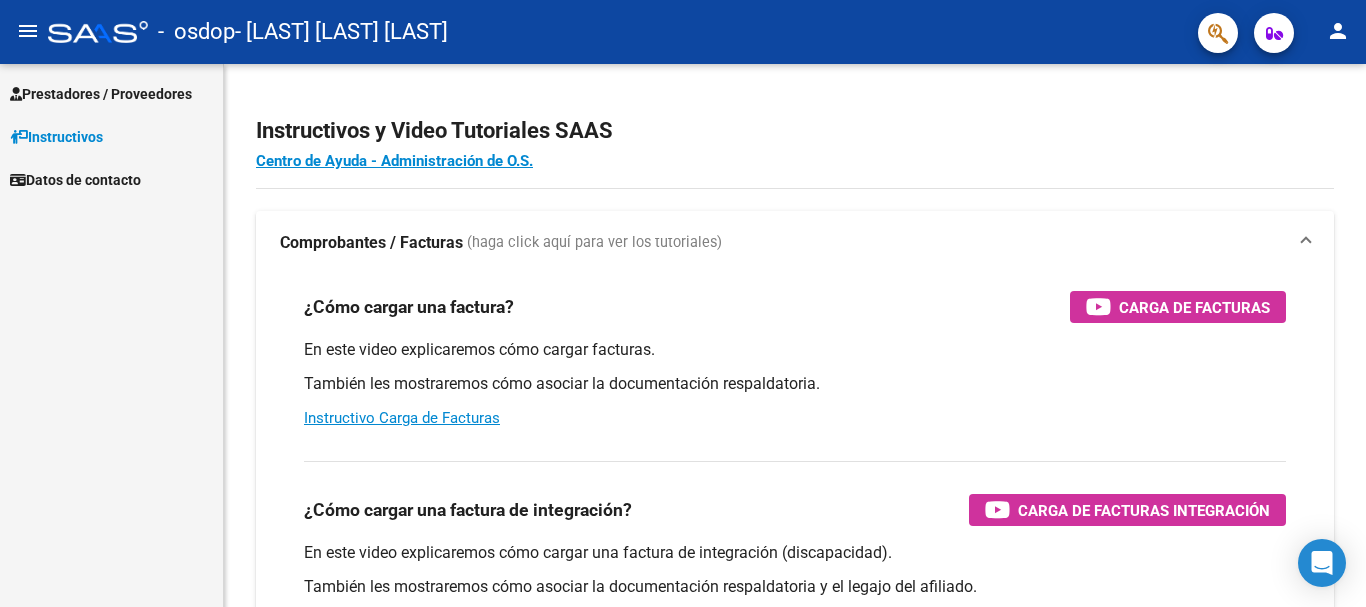 scroll, scrollTop: 0, scrollLeft: 0, axis: both 